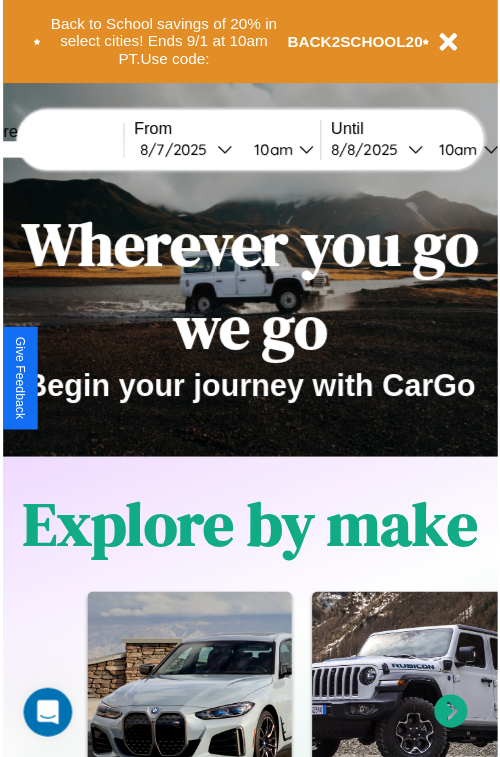 scroll, scrollTop: 0, scrollLeft: 0, axis: both 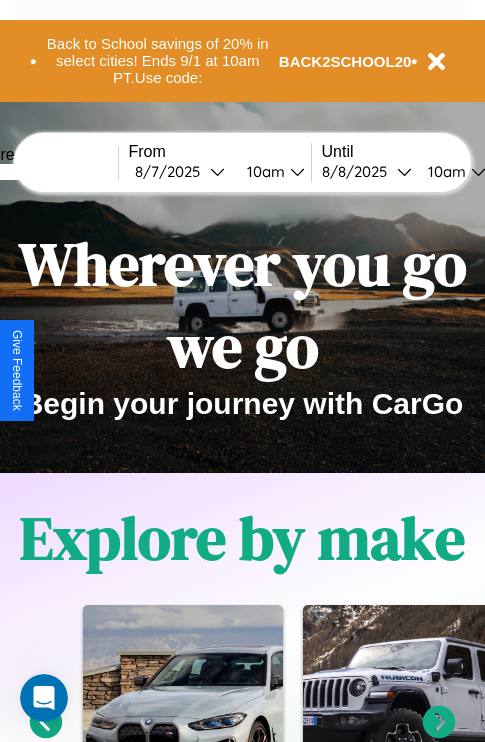 click at bounding box center (43, 172) 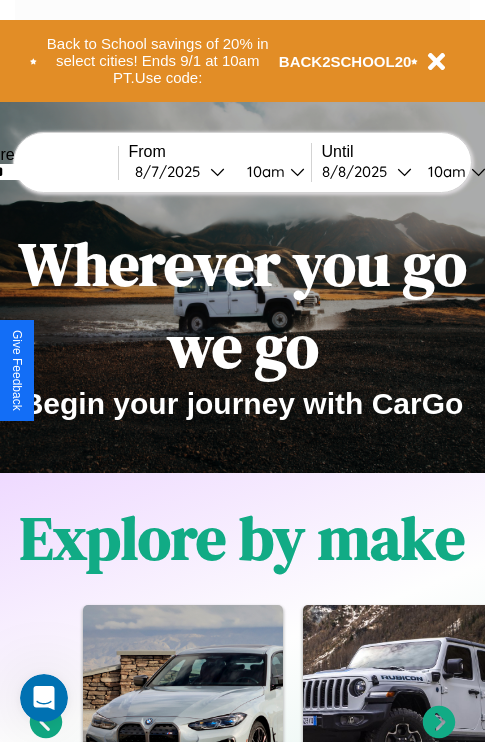 type on "******" 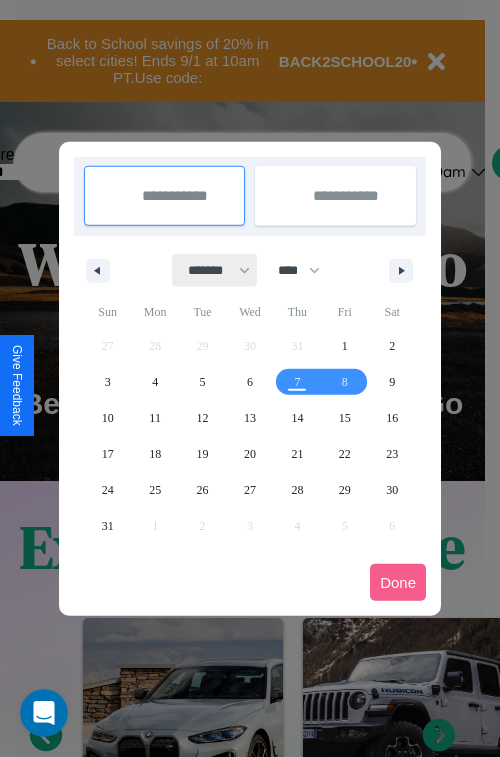 click on "******* ******** ***** ***** *** **** **** ****** ********* ******* ******** ********" at bounding box center [215, 270] 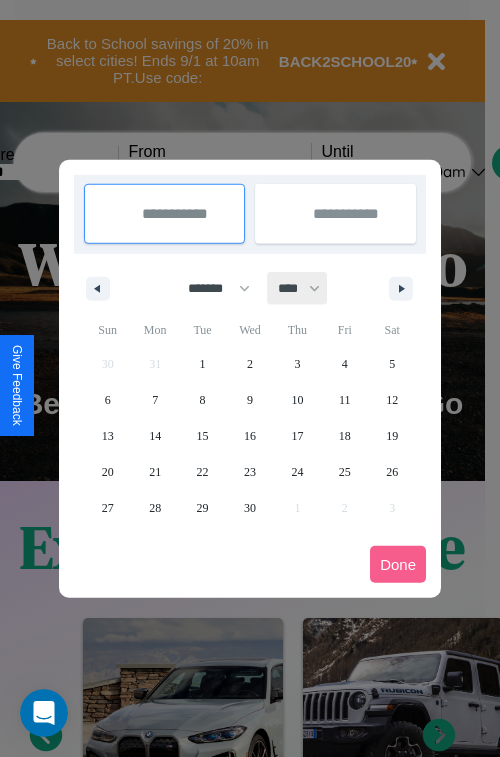 click on "**** **** **** **** **** **** **** **** **** **** **** **** **** **** **** **** **** **** **** **** **** **** **** **** **** **** **** **** **** **** **** **** **** **** **** **** **** **** **** **** **** **** **** **** **** **** **** **** **** **** **** **** **** **** **** **** **** **** **** **** **** **** **** **** **** **** **** **** **** **** **** **** **** **** **** **** **** **** **** **** **** **** **** **** **** **** **** **** **** **** **** **** **** **** **** **** **** **** **** **** **** **** **** **** **** **** **** **** **** **** **** **** **** **** **** **** **** **** **** **** ****" at bounding box center (298, 288) 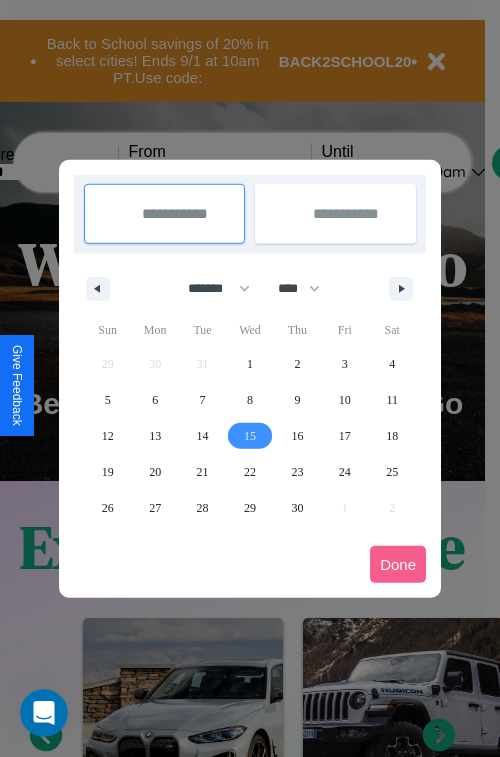click on "15" at bounding box center (250, 436) 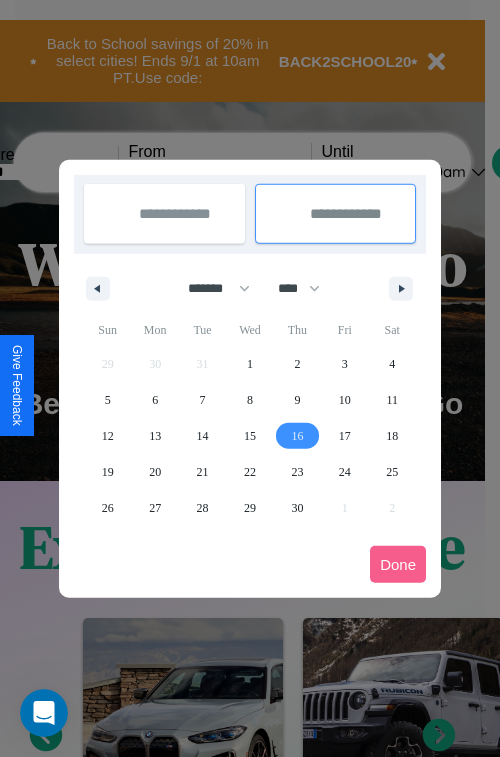 click on "16" at bounding box center (297, 436) 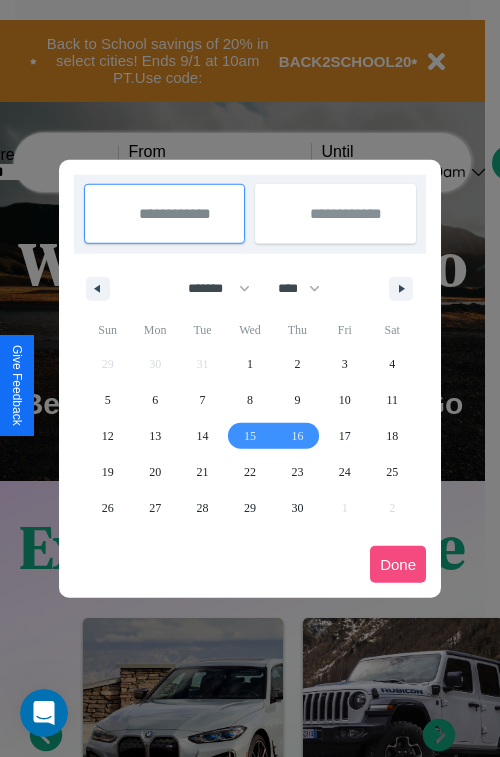 click on "Done" at bounding box center (398, 564) 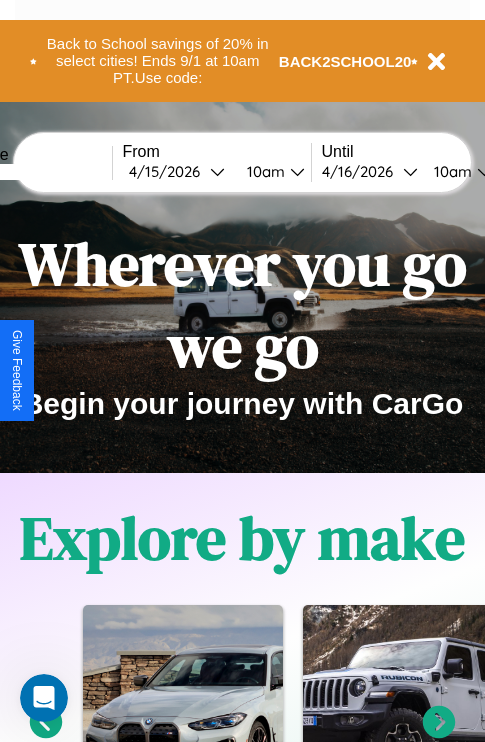 click on "10am" at bounding box center [263, 171] 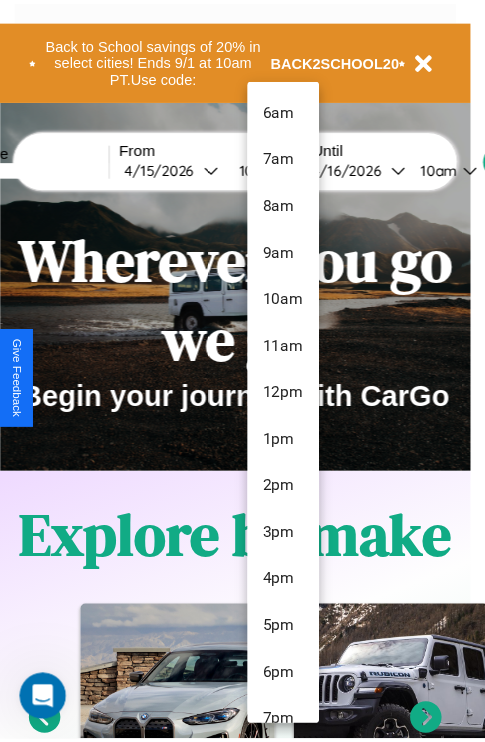 scroll, scrollTop: 163, scrollLeft: 0, axis: vertical 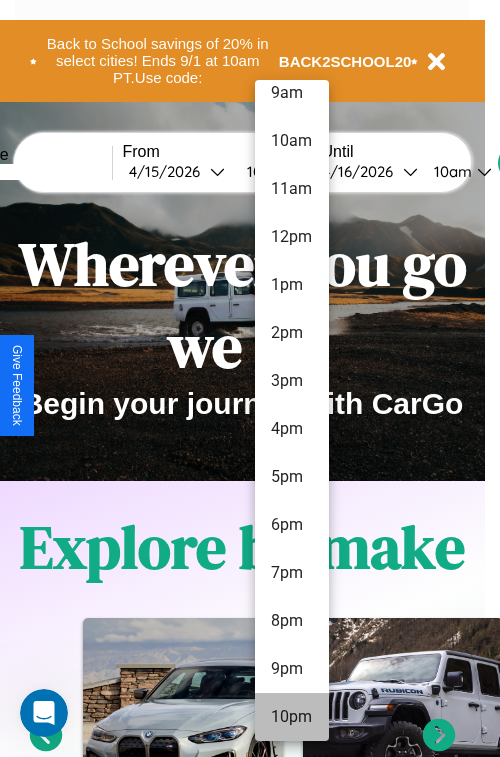 click on "10pm" at bounding box center [292, 717] 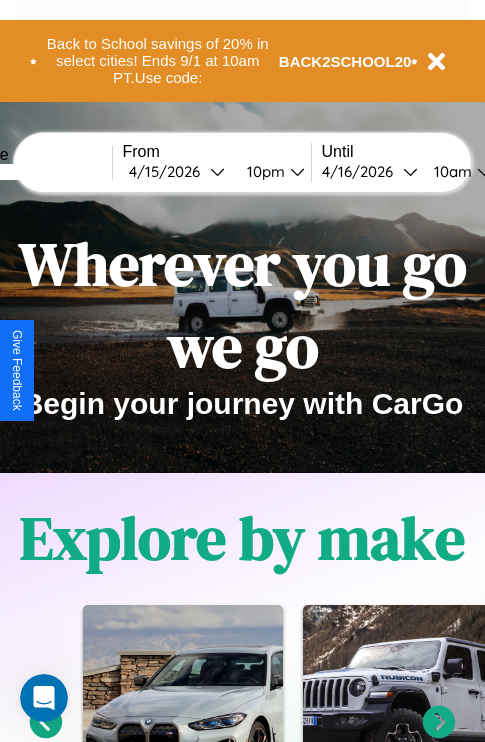 scroll, scrollTop: 0, scrollLeft: 74, axis: horizontal 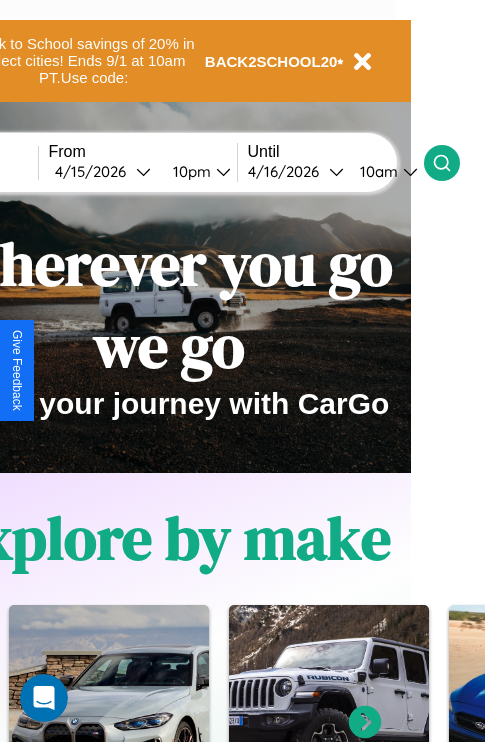 click 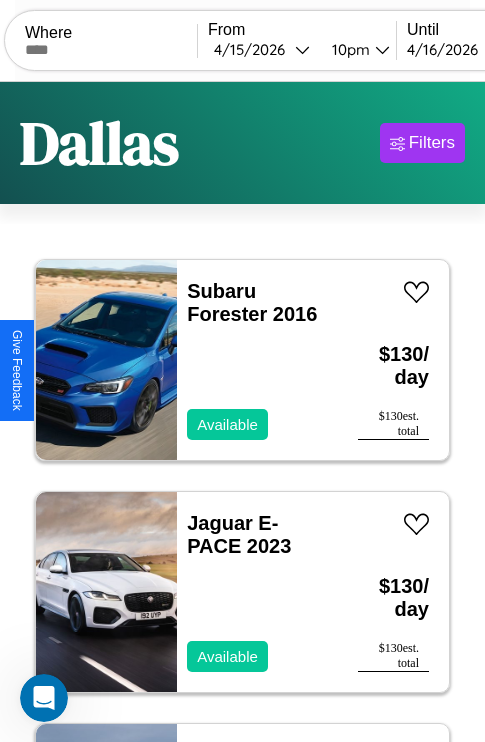 scroll, scrollTop: 95, scrollLeft: 0, axis: vertical 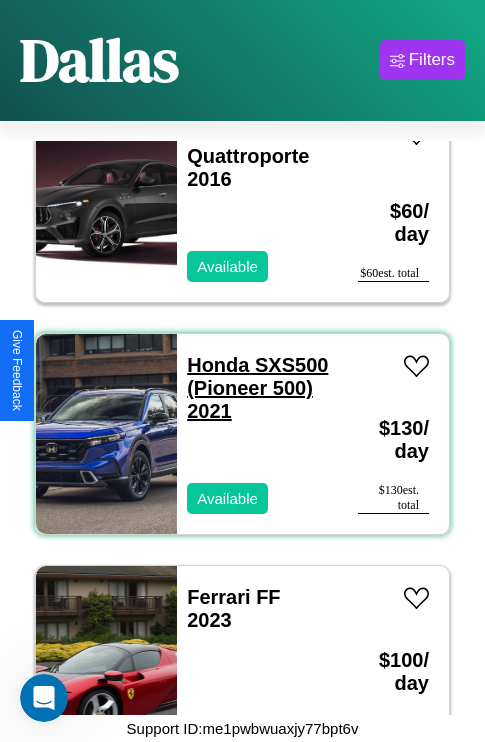 click on "Honda   SXS500 (Pioneer 500)   2021" at bounding box center [257, 388] 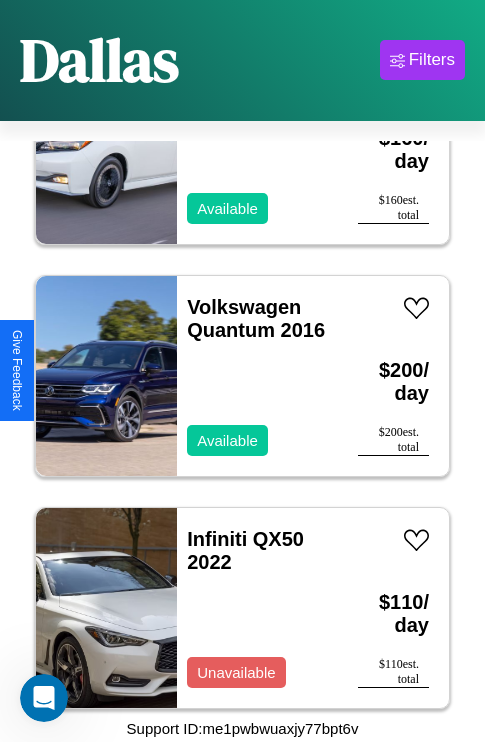 scroll, scrollTop: 3323, scrollLeft: 0, axis: vertical 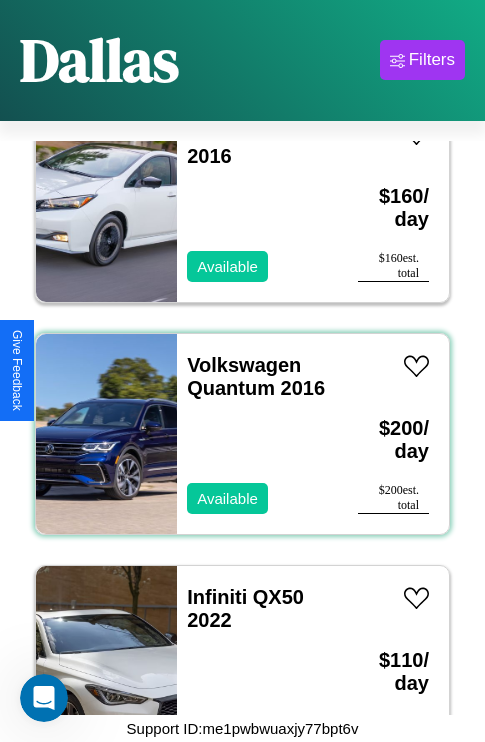 click on "Volkswagen   Quantum   2016 Available" at bounding box center (257, 434) 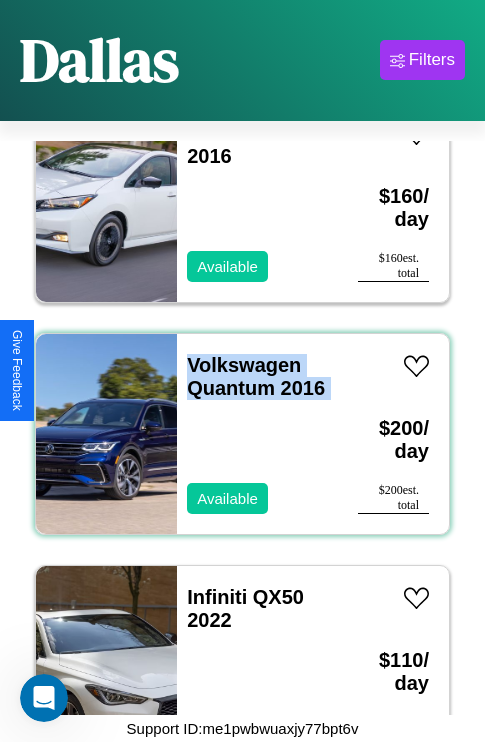 click on "Volkswagen   Quantum   2016 Available" at bounding box center (257, 434) 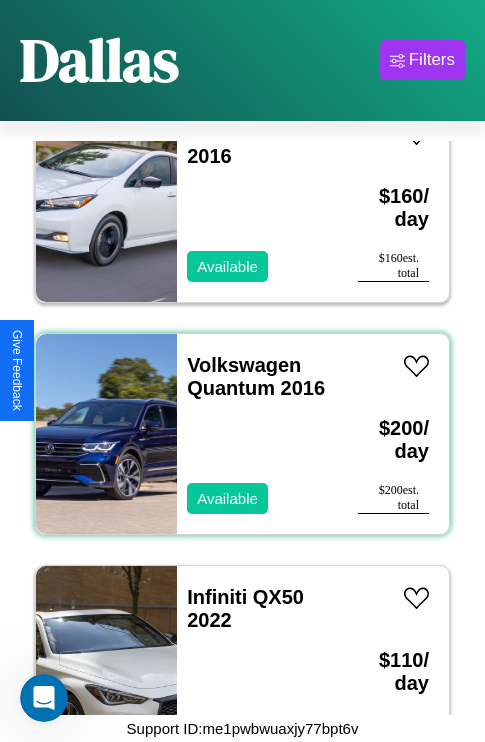 click on "Volkswagen   Quantum   2016 Available" at bounding box center [257, 434] 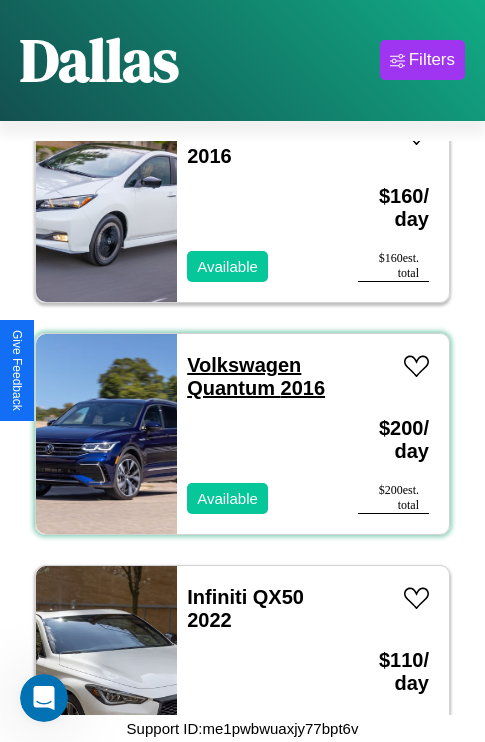 click on "Volkswagen   Quantum   2016" at bounding box center (256, 376) 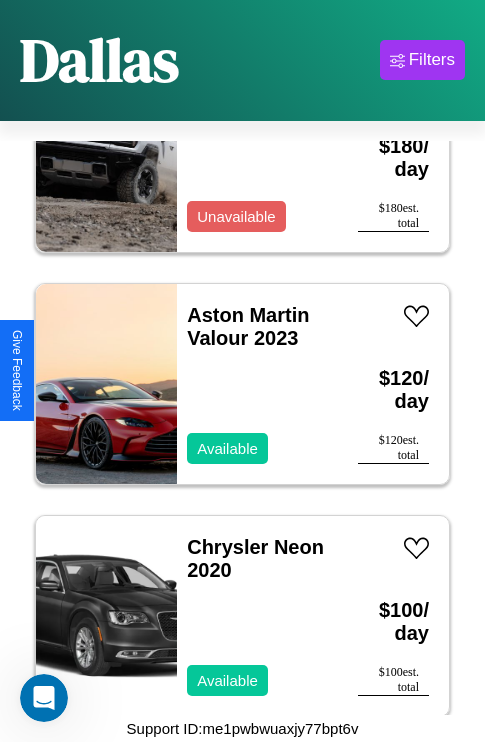 scroll, scrollTop: 539, scrollLeft: 0, axis: vertical 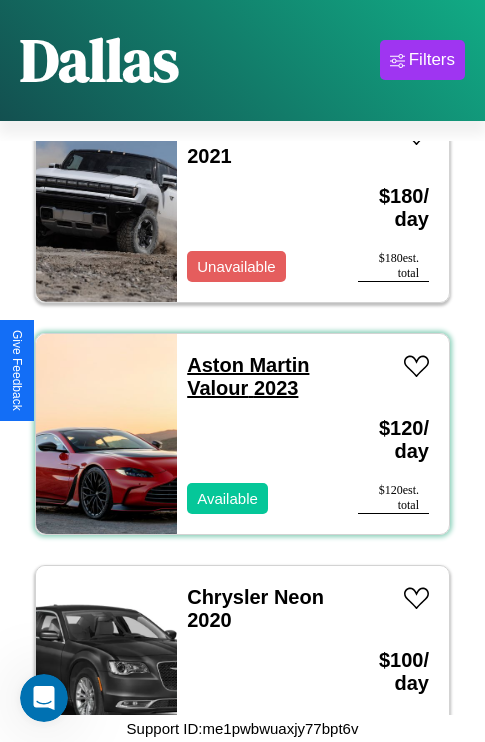 click on "Aston Martin   Valour   2023" at bounding box center [248, 376] 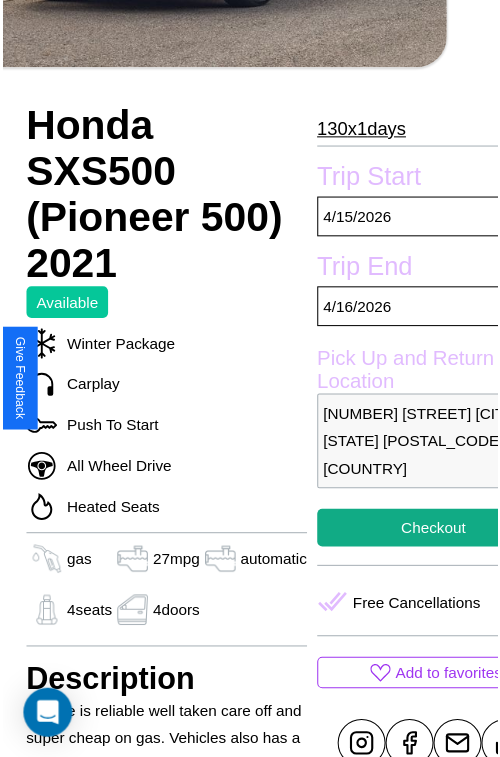 scroll, scrollTop: 640, scrollLeft: 84, axis: both 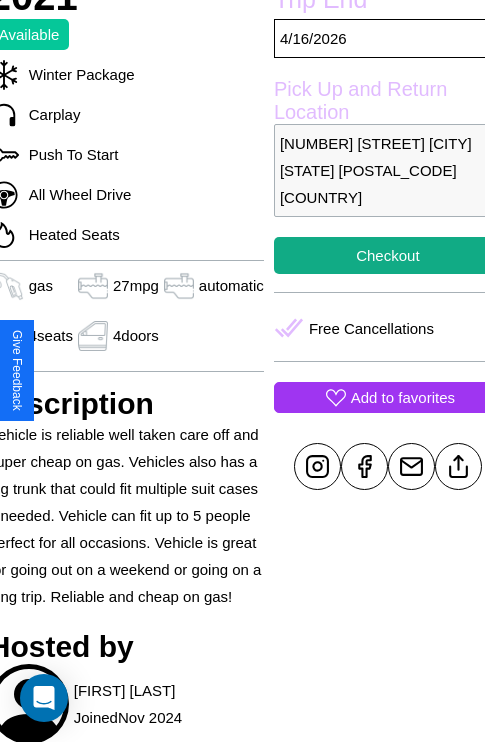 click on "Add to favorites" at bounding box center (403, 397) 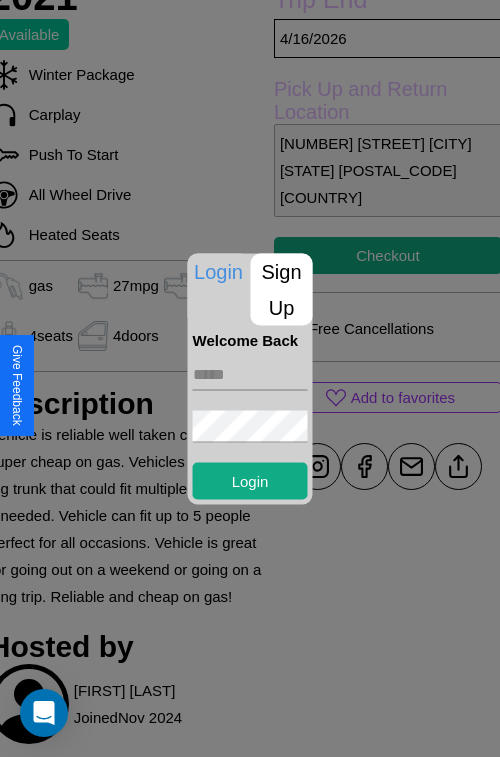 click at bounding box center (250, 374) 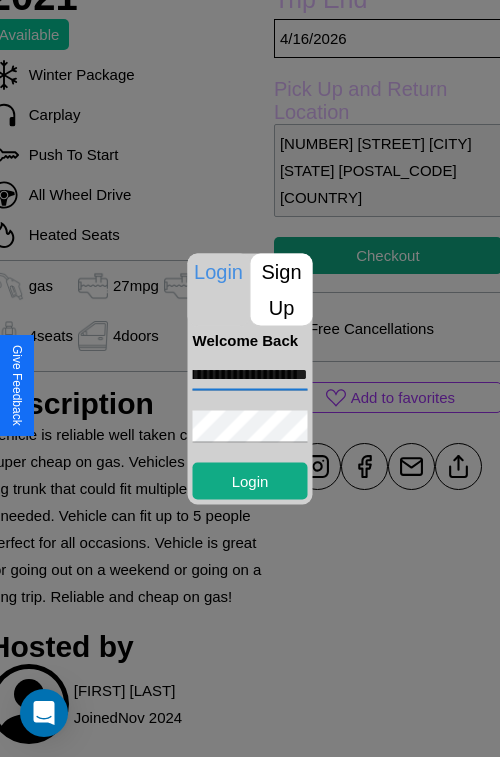 scroll, scrollTop: 0, scrollLeft: 75, axis: horizontal 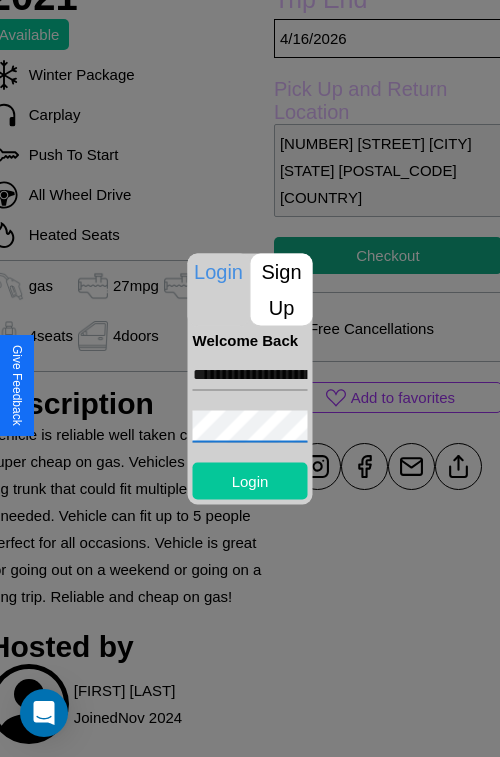 click on "Login" at bounding box center (250, 480) 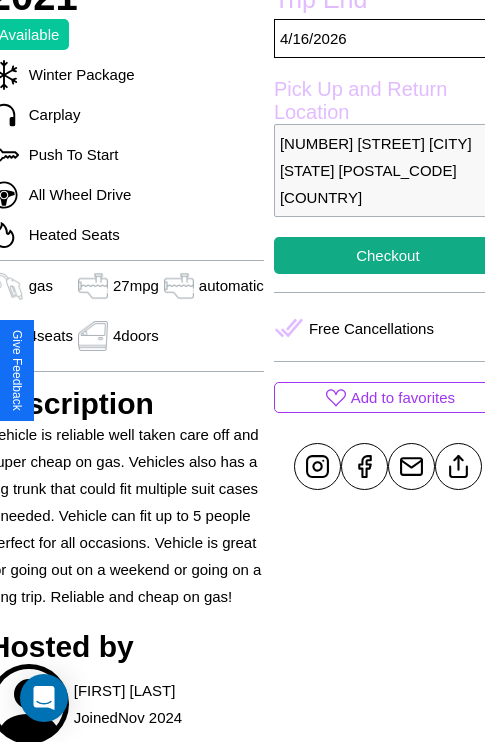 scroll, scrollTop: 498, scrollLeft: 84, axis: both 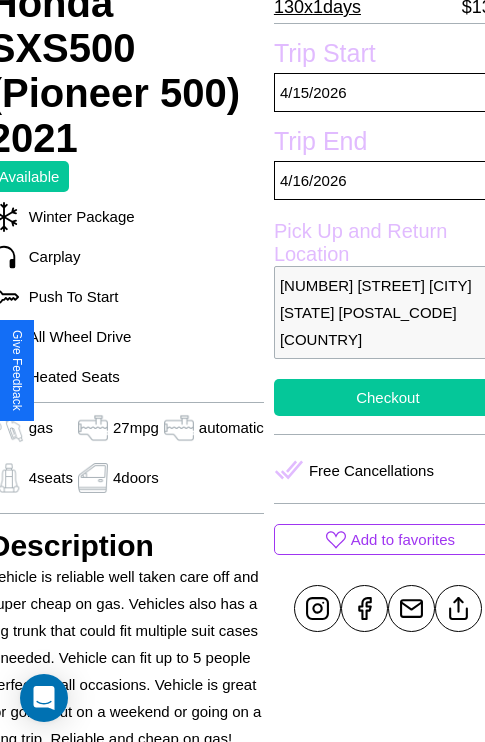 click on "Checkout" at bounding box center (388, 397) 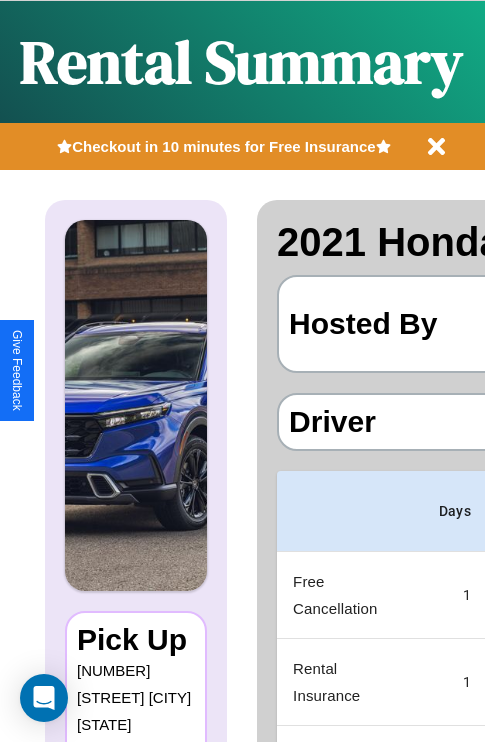 scroll, scrollTop: 0, scrollLeft: 378, axis: horizontal 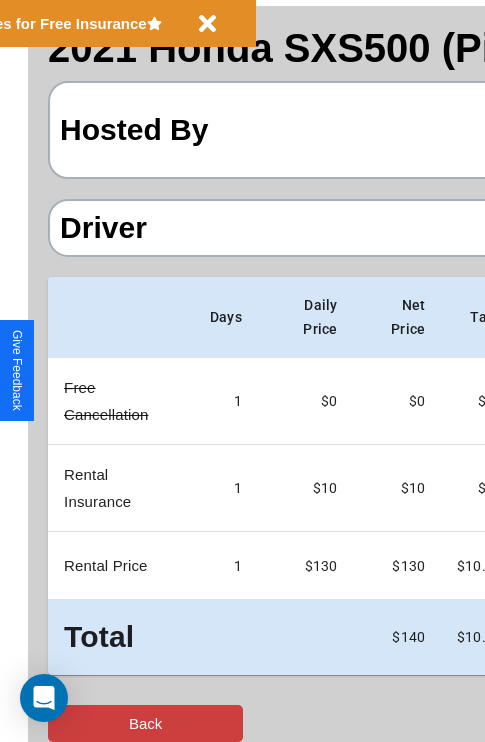 click on "Back" at bounding box center (145, 723) 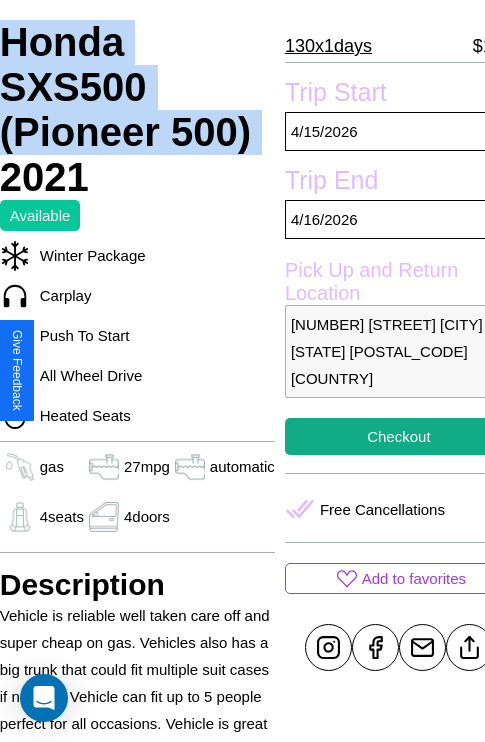 scroll, scrollTop: 498, scrollLeft: 84, axis: both 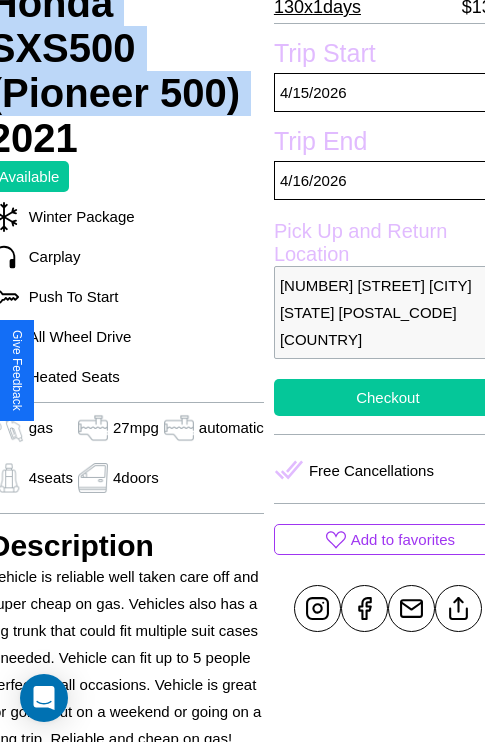 click on "Checkout" at bounding box center [388, 397] 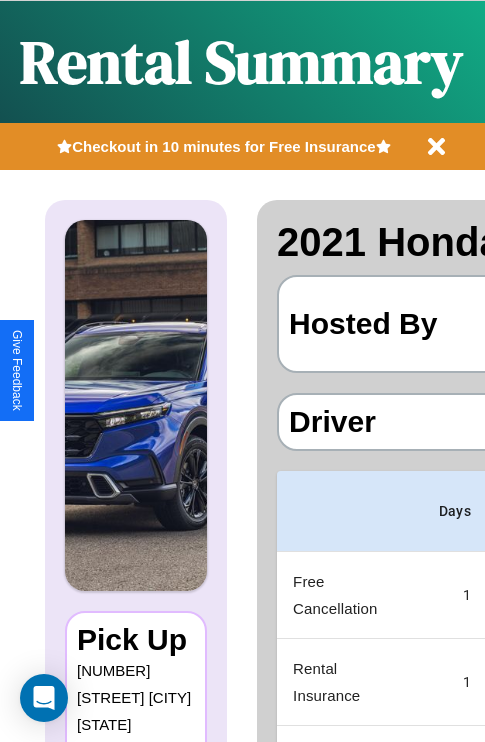 scroll, scrollTop: 0, scrollLeft: 378, axis: horizontal 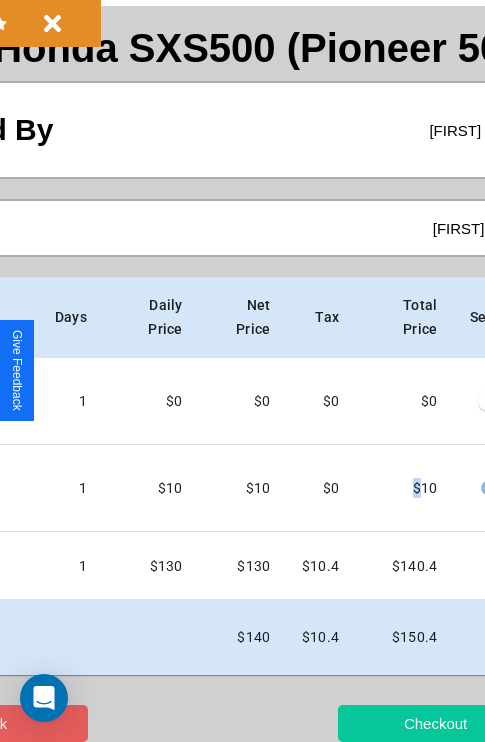 click on "Checkout" at bounding box center (435, 723) 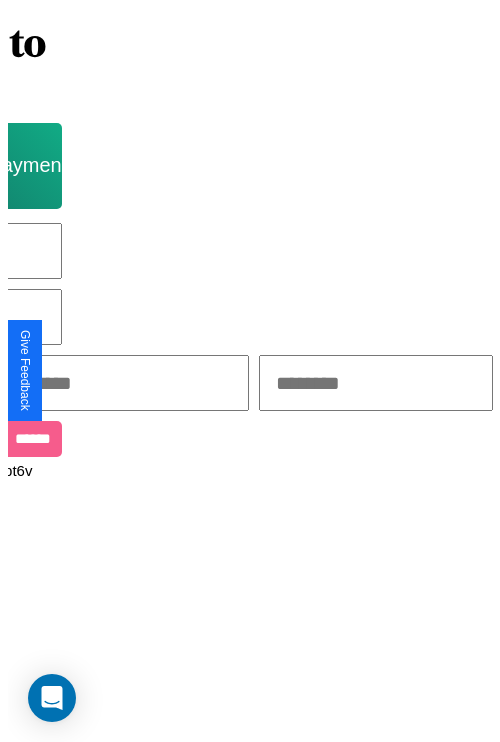 scroll, scrollTop: 0, scrollLeft: 0, axis: both 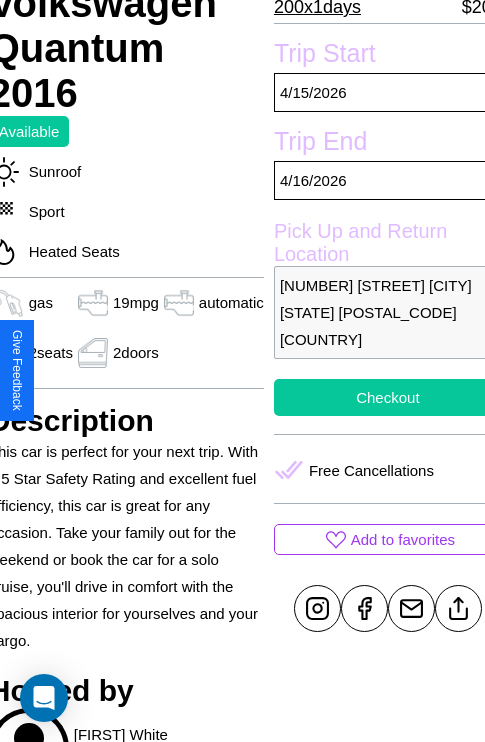 click on "Checkout" at bounding box center [388, 397] 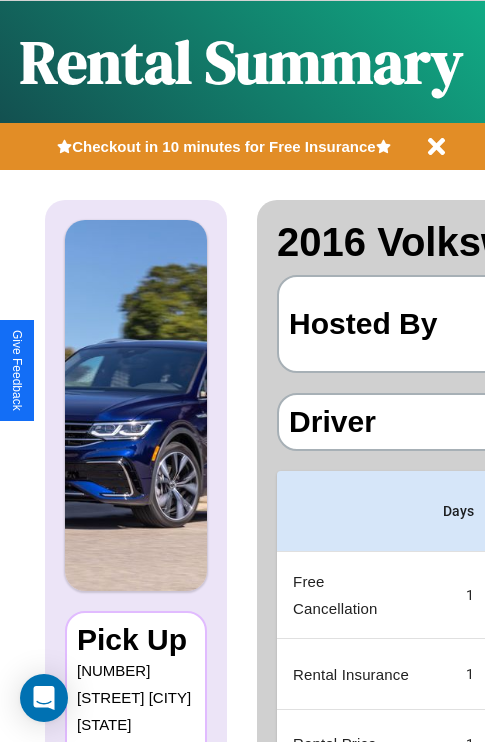 scroll, scrollTop: 0, scrollLeft: 378, axis: horizontal 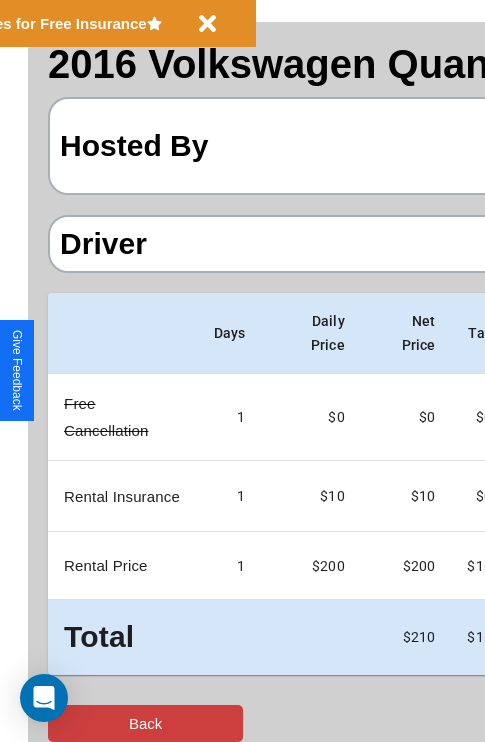 click on "Back" at bounding box center (145, 723) 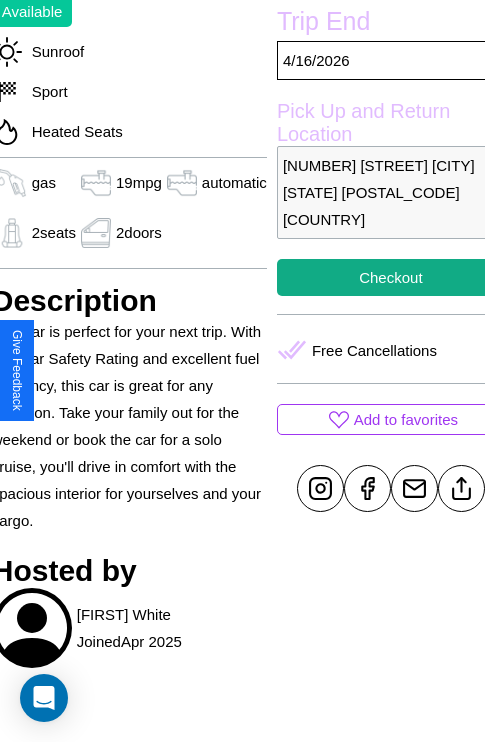 scroll, scrollTop: 640, scrollLeft: 84, axis: both 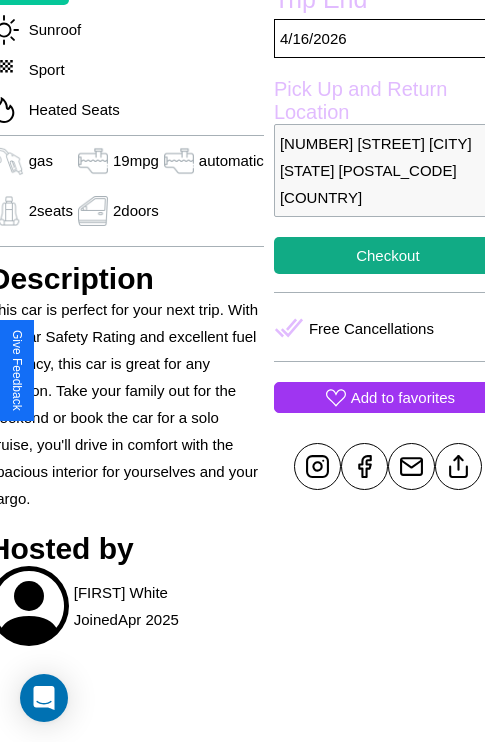 click on "Add to favorites" at bounding box center [403, 397] 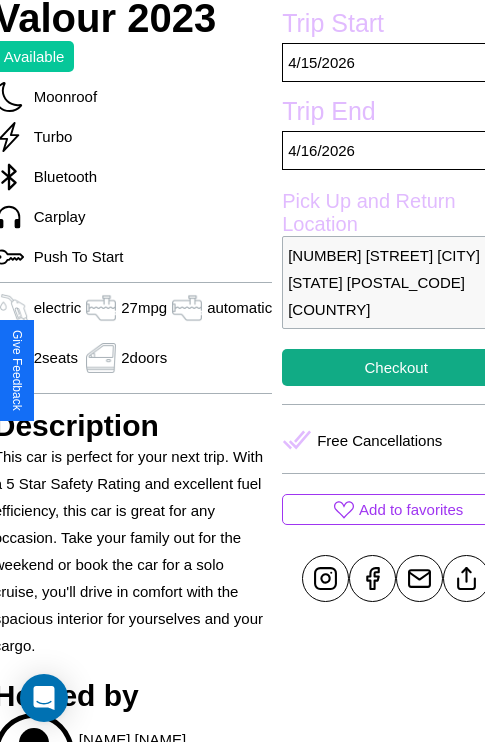 scroll, scrollTop: 641, scrollLeft: 96, axis: both 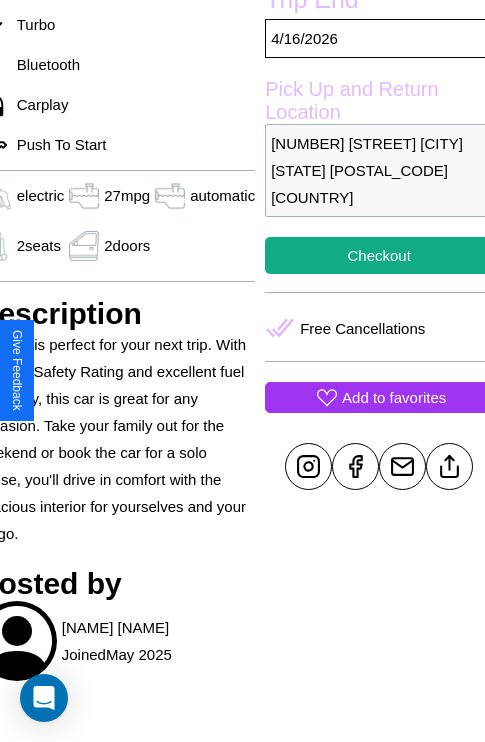 click on "Add to favorites" at bounding box center (394, 397) 